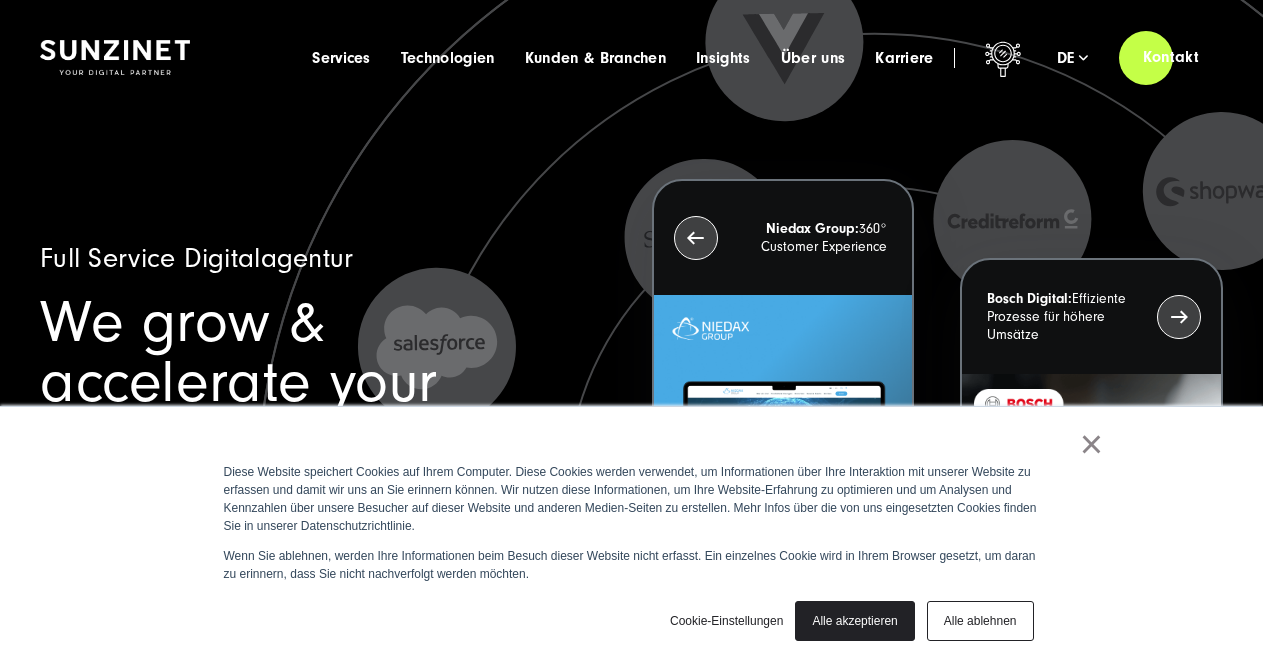 scroll, scrollTop: 0, scrollLeft: 0, axis: both 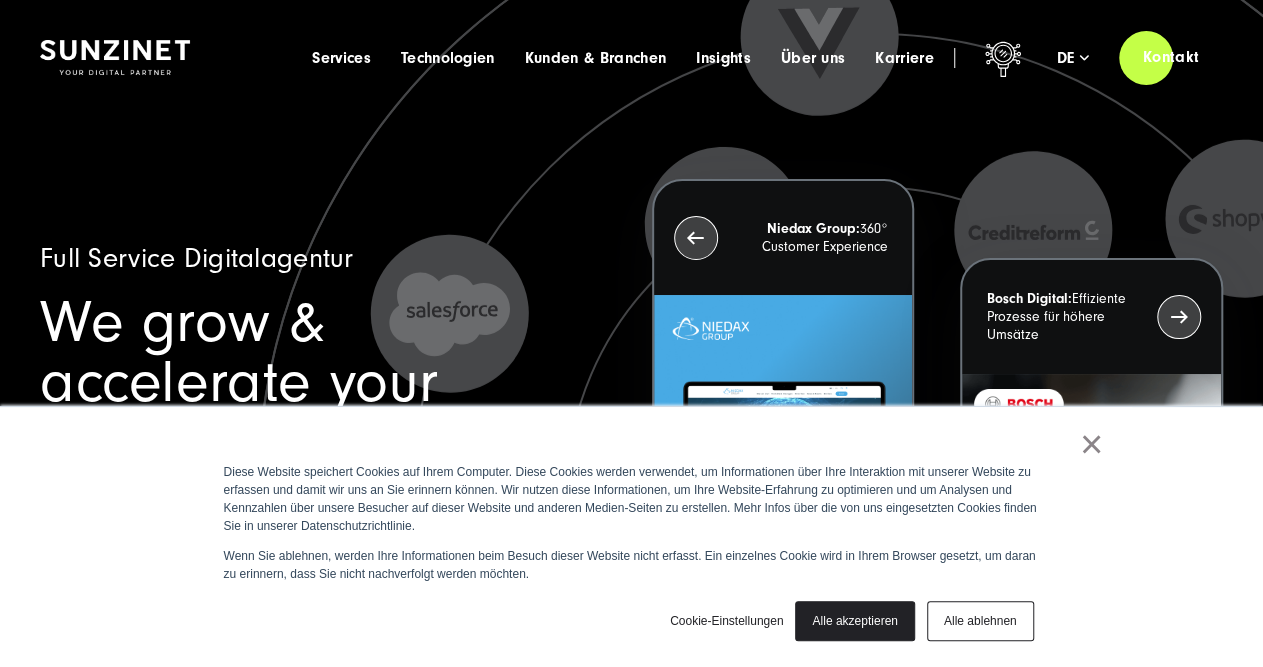 click on "Alle ablehnen" at bounding box center [980, 621] 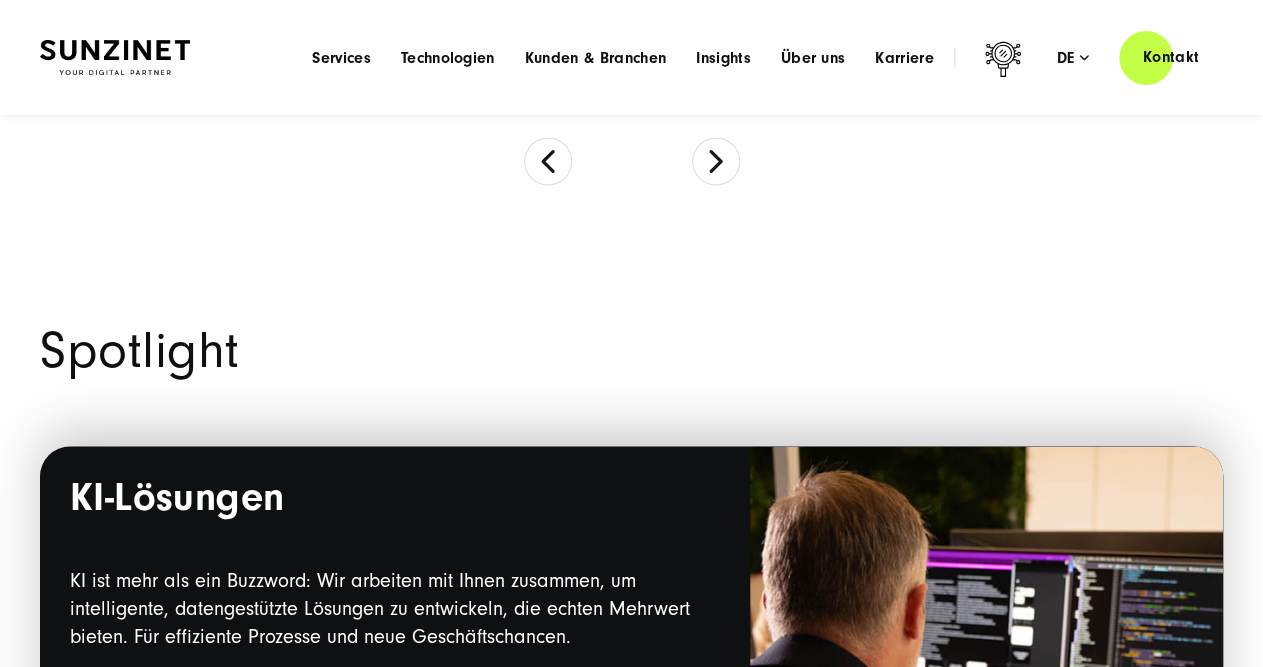 scroll, scrollTop: 1248, scrollLeft: 0, axis: vertical 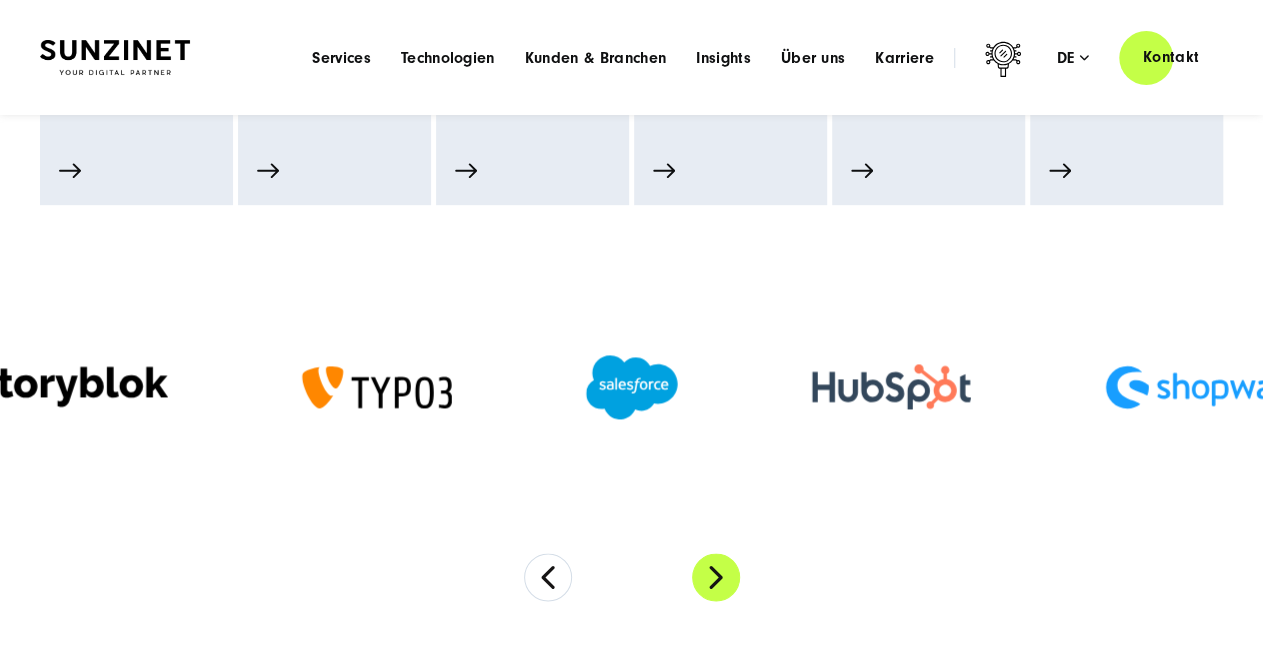 click on "Next" at bounding box center [716, 577] 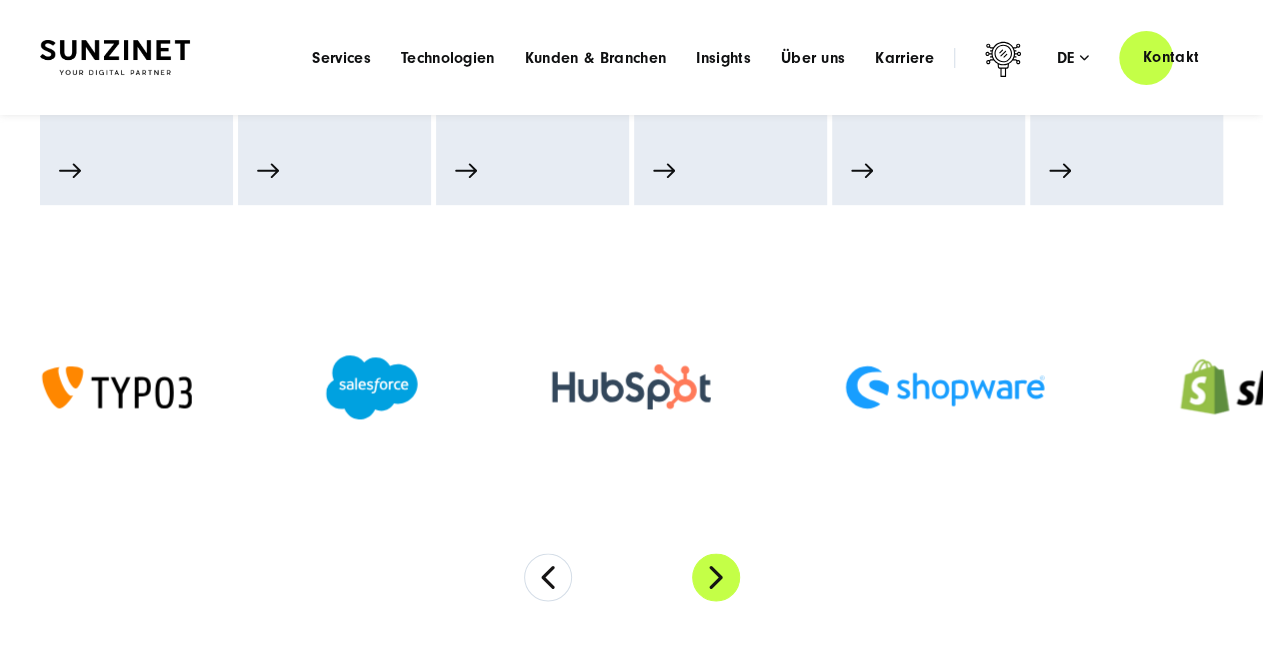 click on "Next" at bounding box center [716, 577] 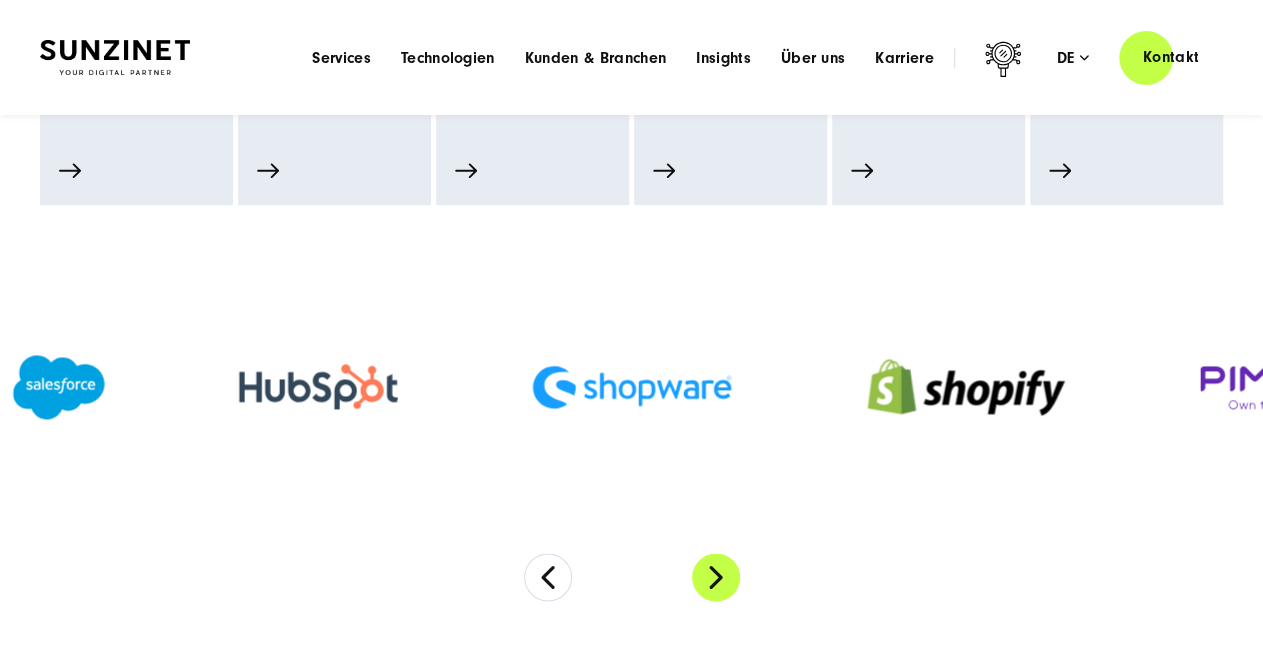 click on "Next" at bounding box center [716, 577] 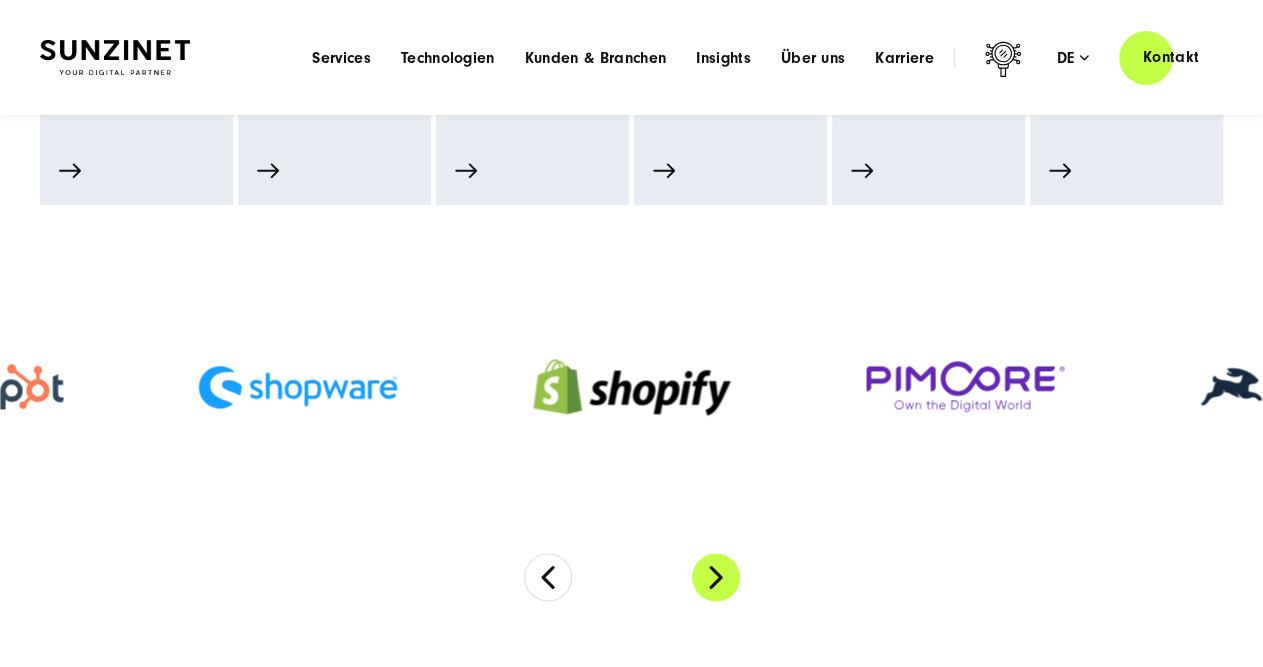 click on "Next" at bounding box center [716, 577] 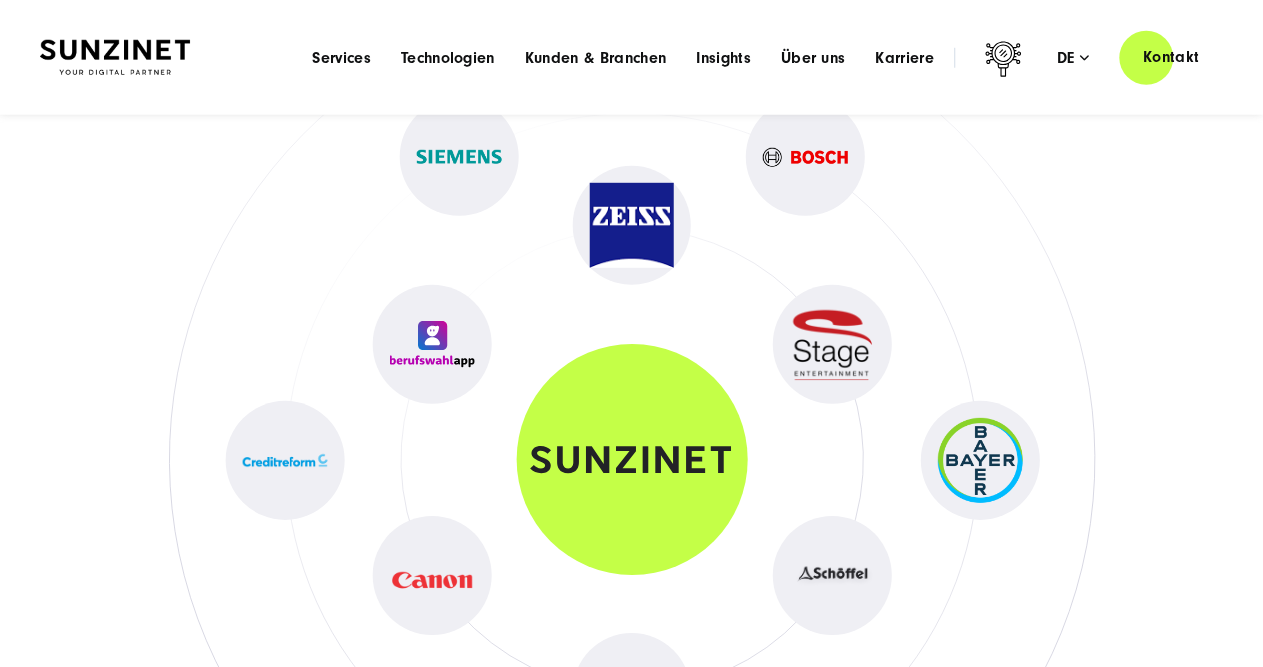 scroll, scrollTop: 8008, scrollLeft: 0, axis: vertical 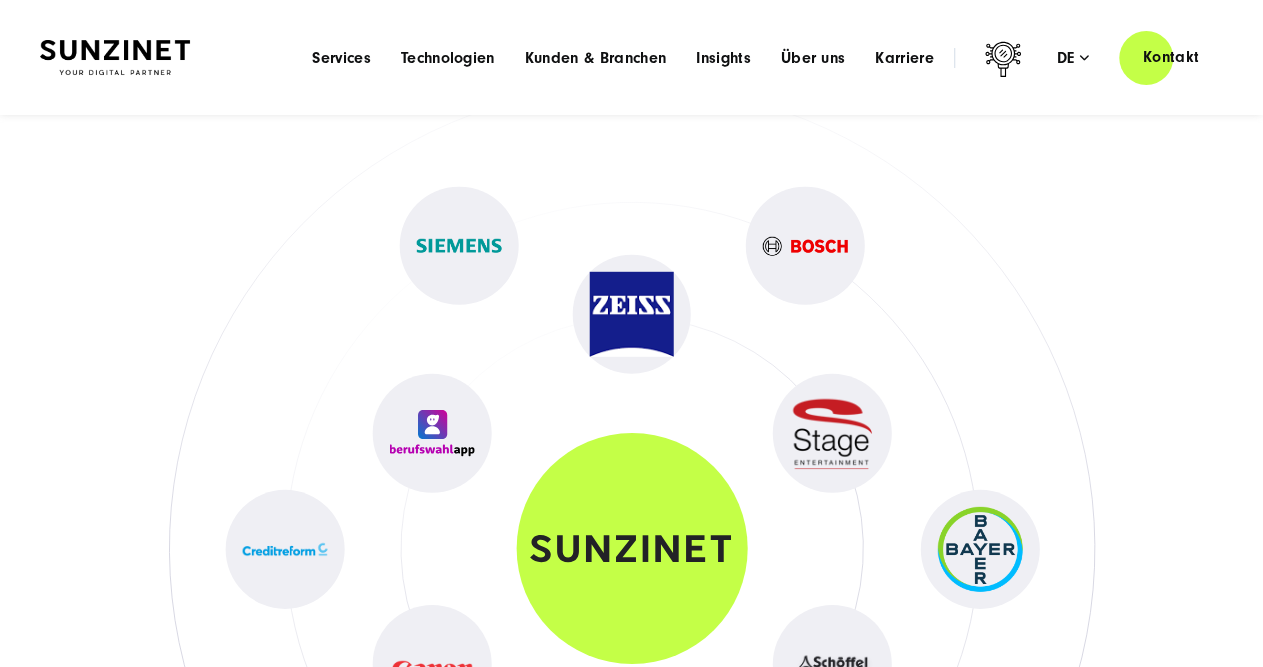 click at bounding box center (432, 433) 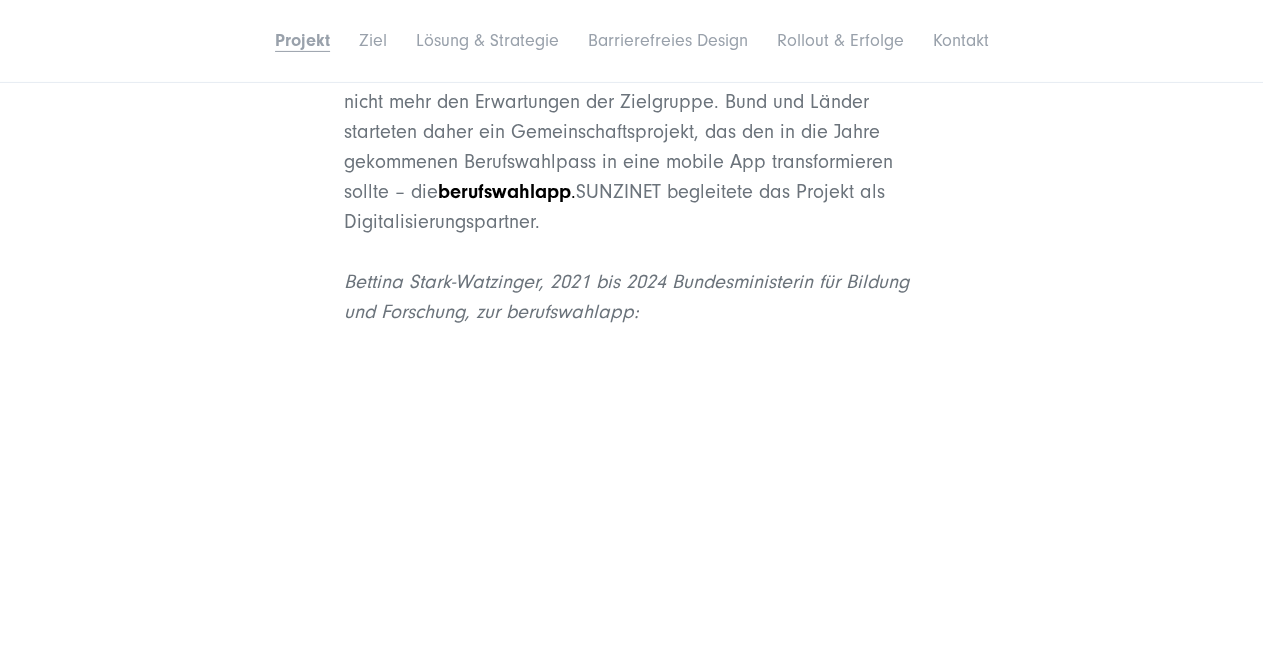 scroll, scrollTop: 1664, scrollLeft: 0, axis: vertical 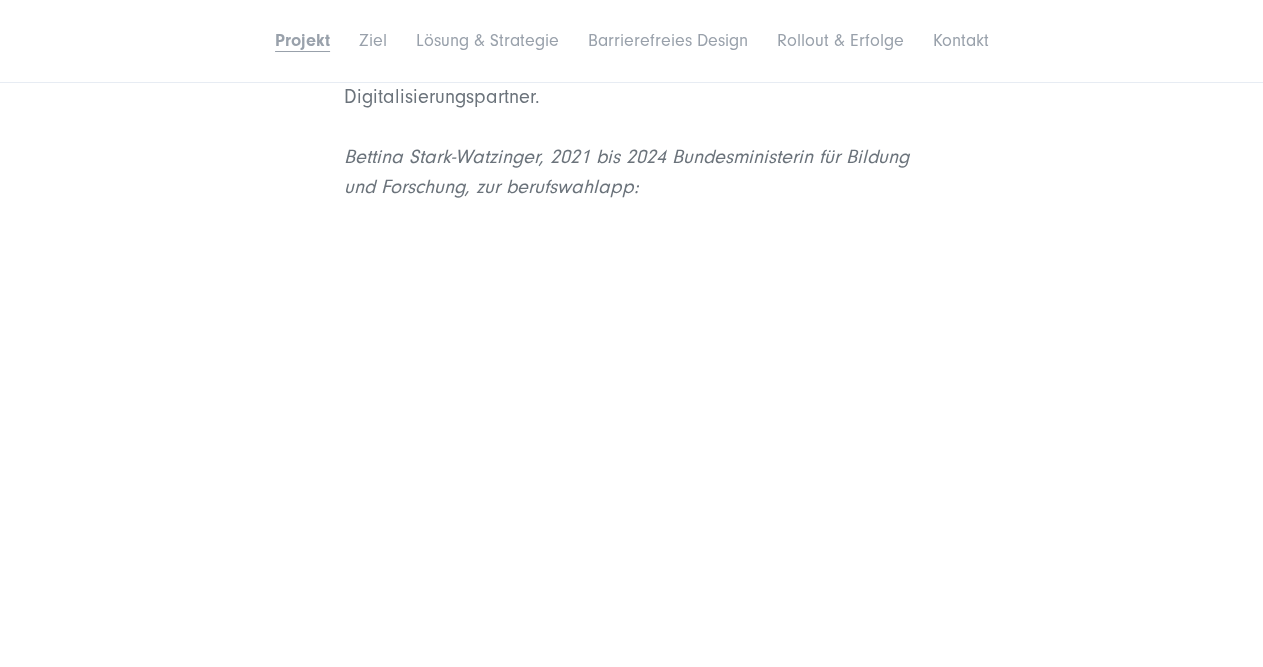 click on "Das Projekt: Vom analogen Berufswahlpass zur digitalen berufswahlapp
Welchen Karriereweg wir nach dem Schulabschluss einschlagen, gehört ohne Zweifel zu den ganz großen Lebensentscheidungen. Um Schülerinnen und Schüler dabei zu unterstützen, wurde 2003 der  Berufswahlpass  eingeführt – ein Instrument zur Beruflichen Orientierung, mit dem junge Menschen ihre Stärken und Interessen entdecken, sich über Berufe informieren und ihre berufliche Zukunft gezielt planen können.
berufswahlapp .  SUNZINET begleitete das Projekt als Digitalisierungspartner.
[FIRST] [LAST], 2021 bis 2024 Bundesministerin für Bildung und Forschung, zur berufswahlapp:" at bounding box center [631, 49] 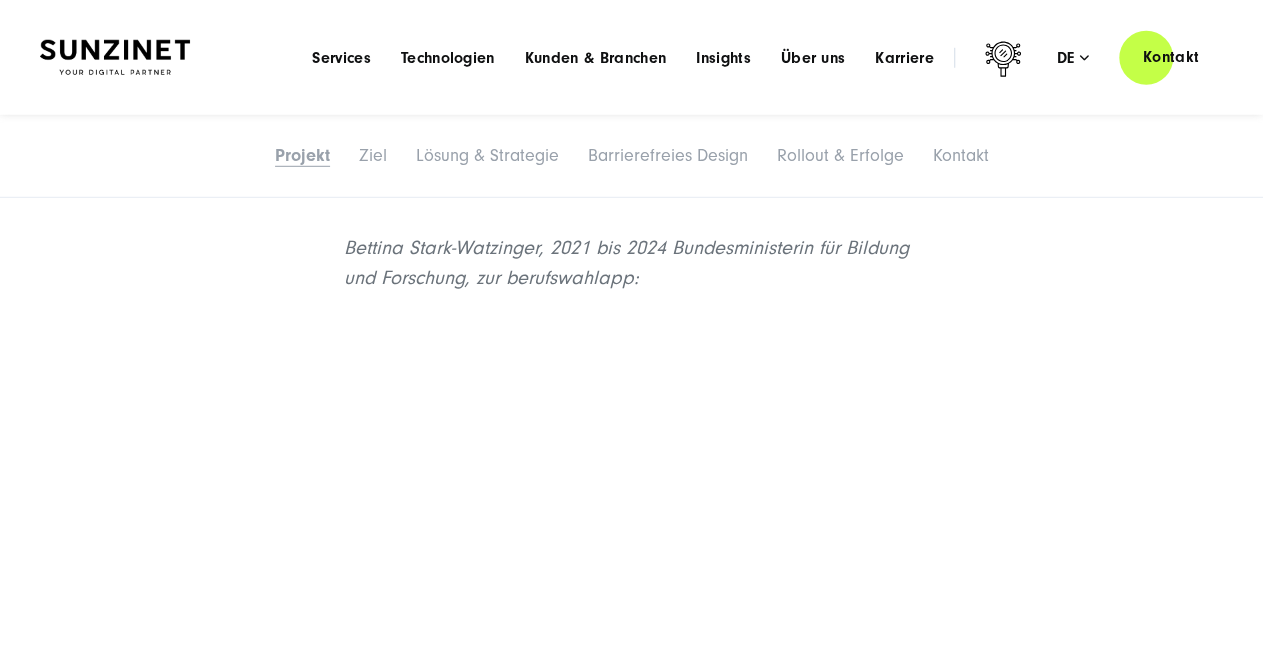 scroll, scrollTop: 1560, scrollLeft: 0, axis: vertical 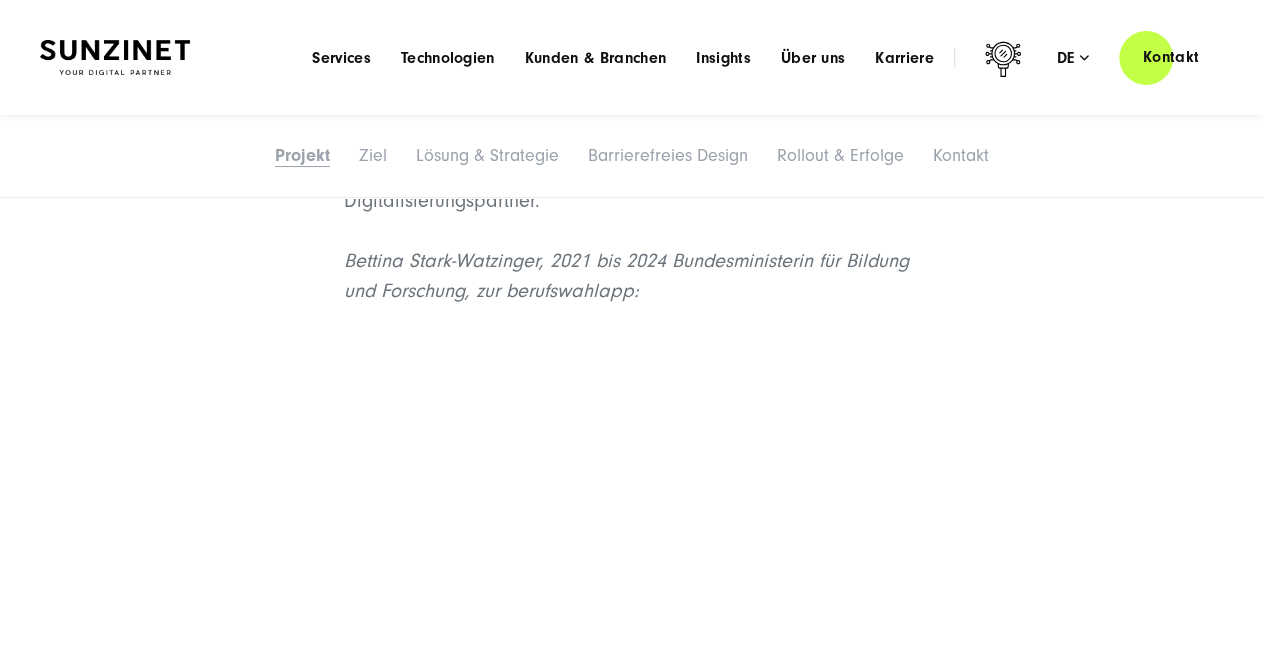 click on "Das Projekt: Vom analogen Berufswahlpass zur digitalen berufswahlapp
Welchen Karriereweg wir nach dem Schulabschluss einschlagen, gehört ohne Zweifel zu den ganz großen Lebensentscheidungen. Um Schülerinnen und Schüler dabei zu unterstützen, wurde 2003 der  Berufswahlpass  eingeführt – ein Instrument zur Beruflichen Orientierung, mit dem junge Menschen ihre Stärken und Interessen entdecken, sich über Berufe informieren und ihre berufliche Zukunft gezielt planen können.
berufswahlapp .  SUNZINET begleitete das Projekt als Digitalisierungspartner.
Bettina Stark-Watzinger, 2021 bis 2024 Bundesministerin für Bildung und Forschung, zur berufswahlapp:" at bounding box center (631, 153) 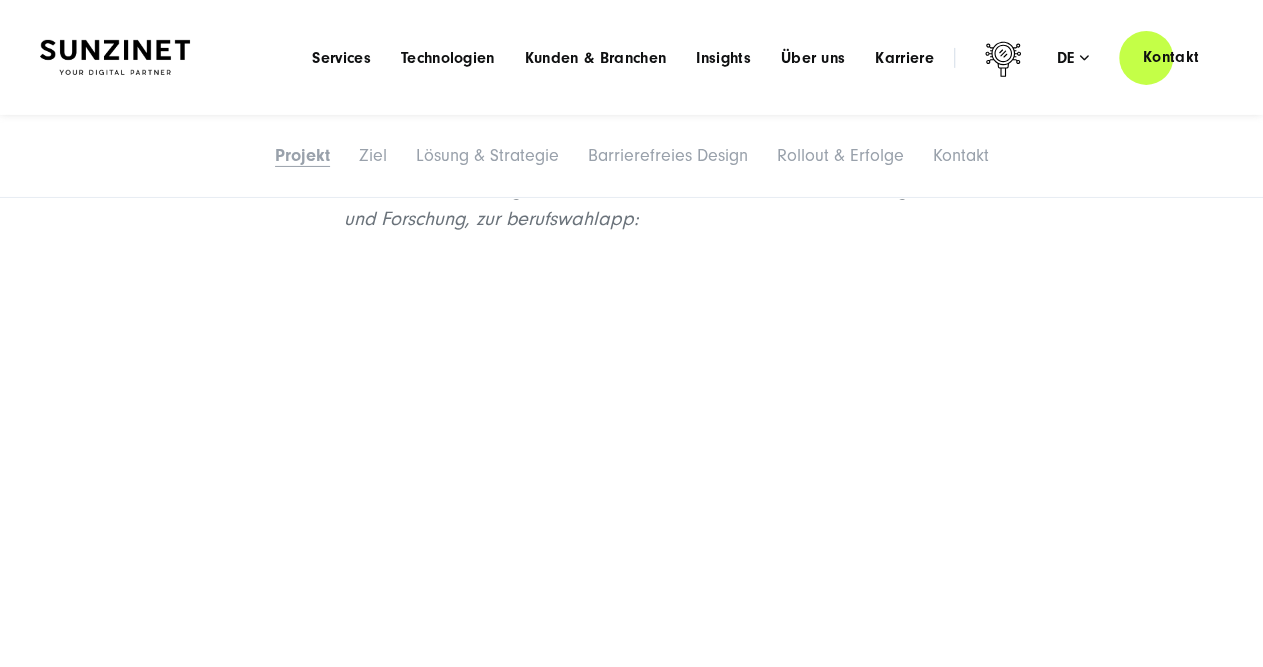 scroll, scrollTop: 1664, scrollLeft: 0, axis: vertical 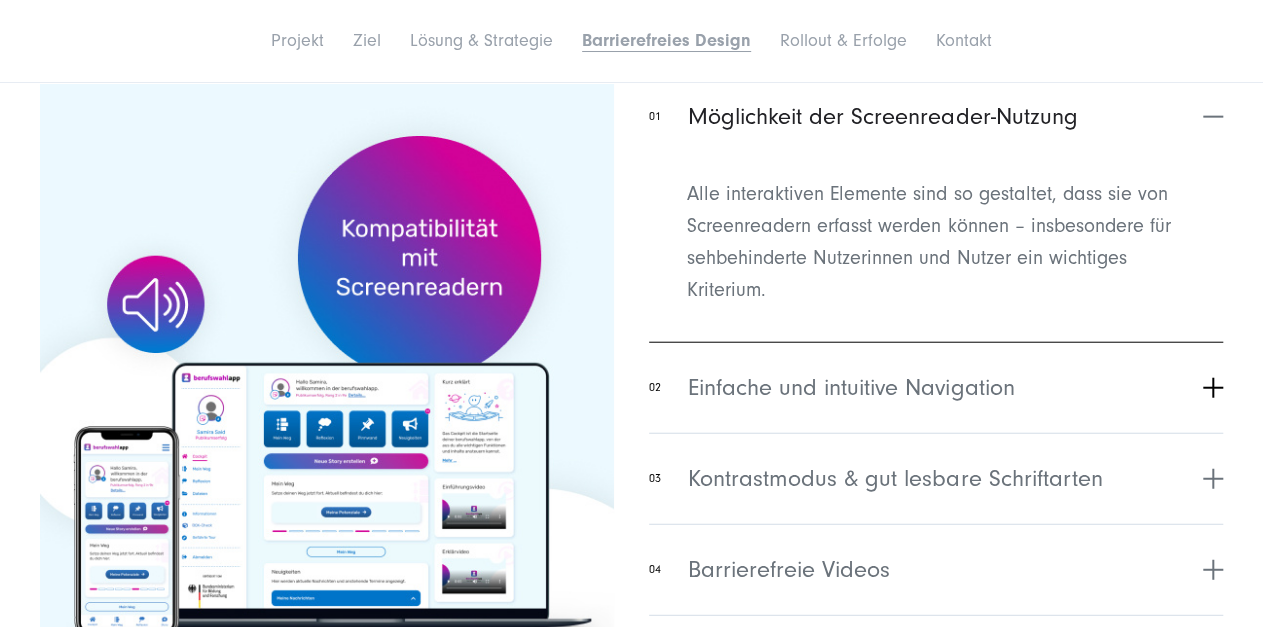 click on "01 Möglichkeit der Screenreader-Nutzung
Alle interaktiven Elemente sind so gestaltet, dass sie von Screenreadern erfasst werden können – insbesondere für sehbehinderte Nutzerinnen und Nutzer ein wichtiges Kriterium.
02 Einfache und intuitive Navigation
03
04 05" at bounding box center (936, 389) 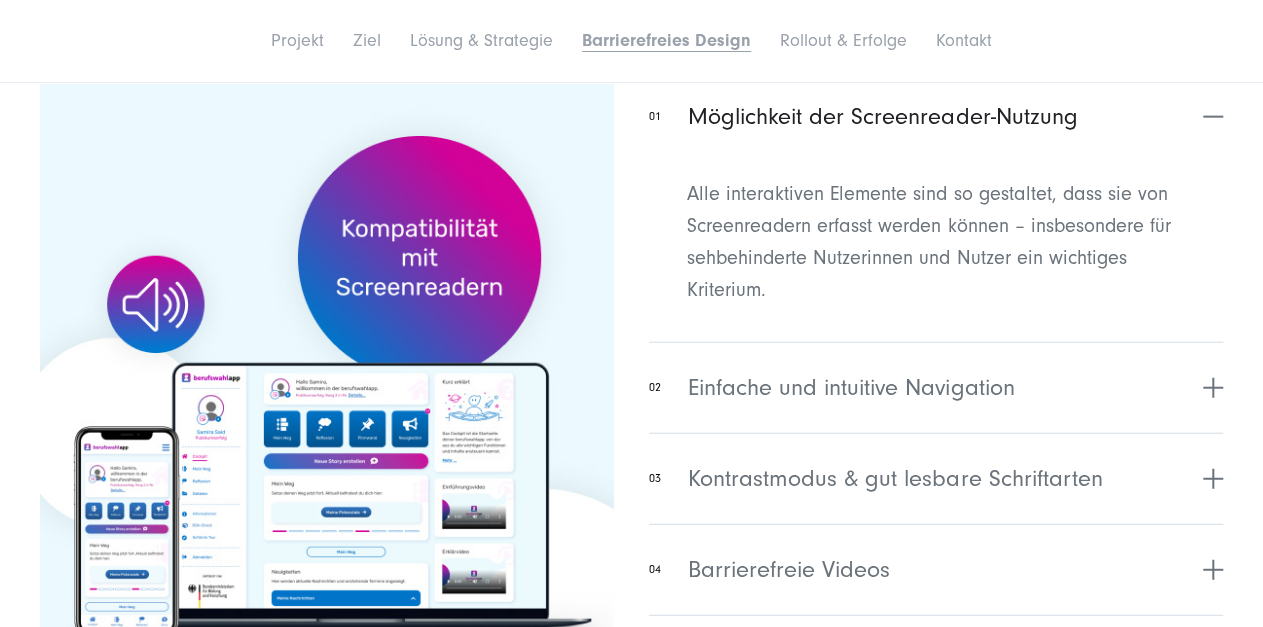 click on "Alle interaktiven Elemente sind so gestaltet, dass sie von Screenreadern erfasst werden können – insbesondere für sehbehinderte Nutzerinnen und Nutzer ein wichtiges Kriterium." at bounding box center (936, 242) 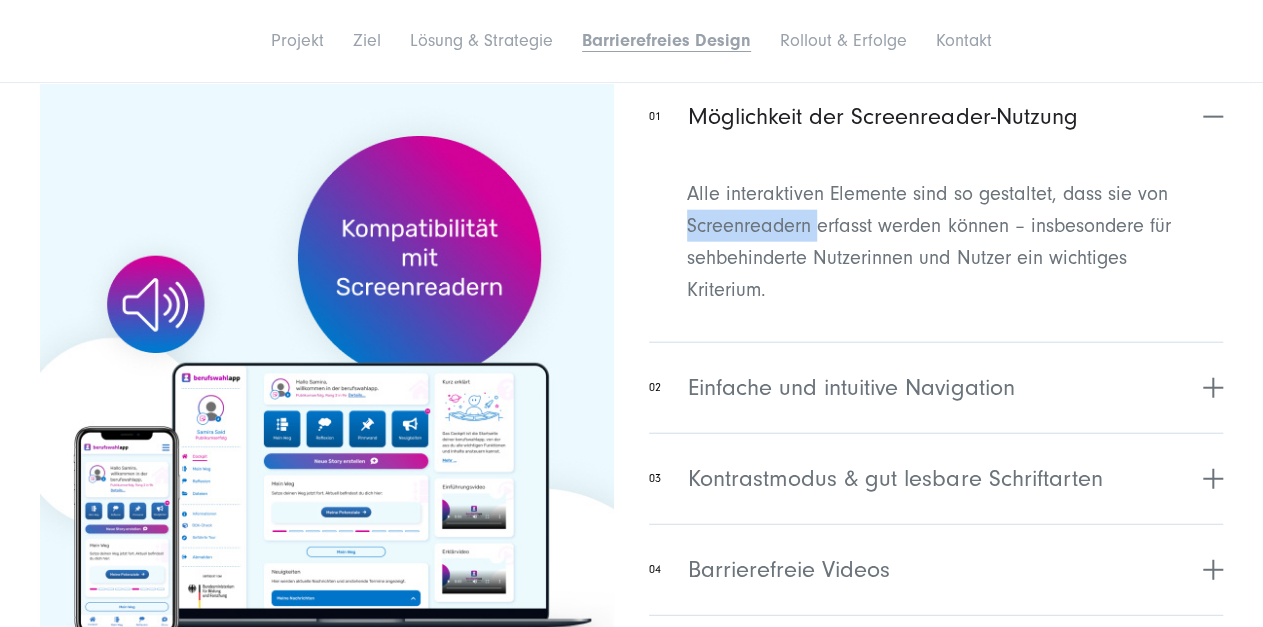 click on "Alle interaktiven Elemente sind so gestaltet, dass sie von Screenreadern erfasst werden können – insbesondere für sehbehinderte Nutzerinnen und Nutzer ein wichtiges Kriterium." at bounding box center [936, 242] 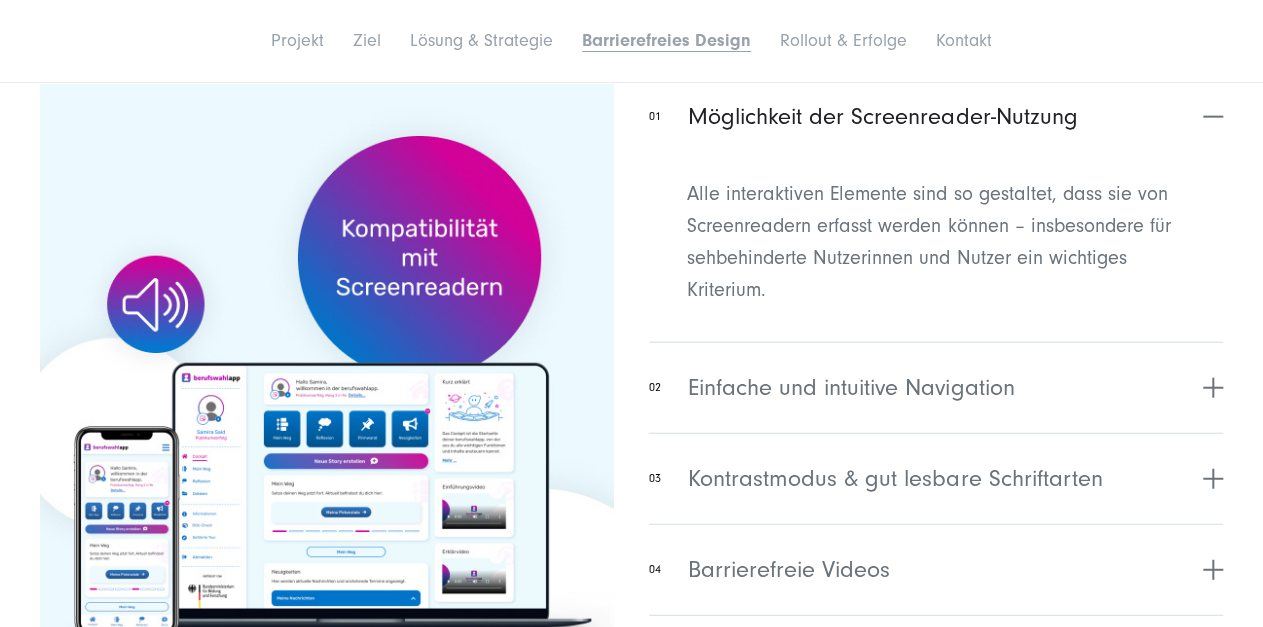 click on "Alle interaktiven Elemente sind so gestaltet, dass sie von Screenreadern erfasst werden können – insbesondere für sehbehinderte Nutzerinnen und Nutzer ein wichtiges Kriterium." at bounding box center [936, 242] 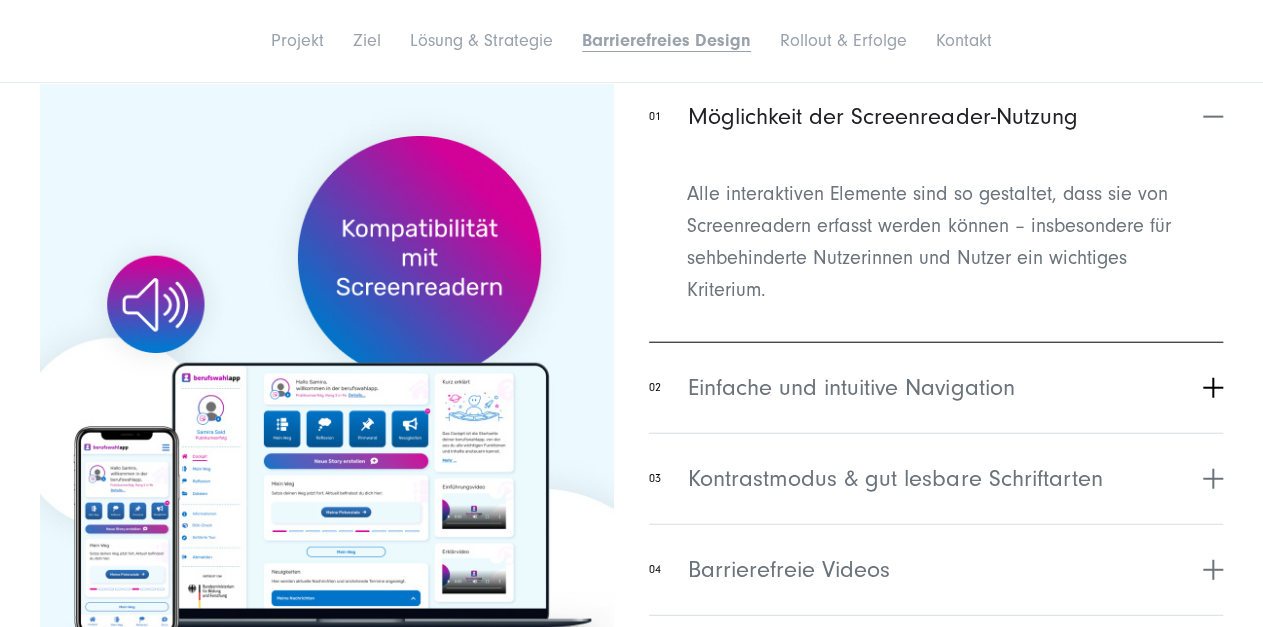 click on "02 Einfache und intuitive Navigation" at bounding box center (936, 387) 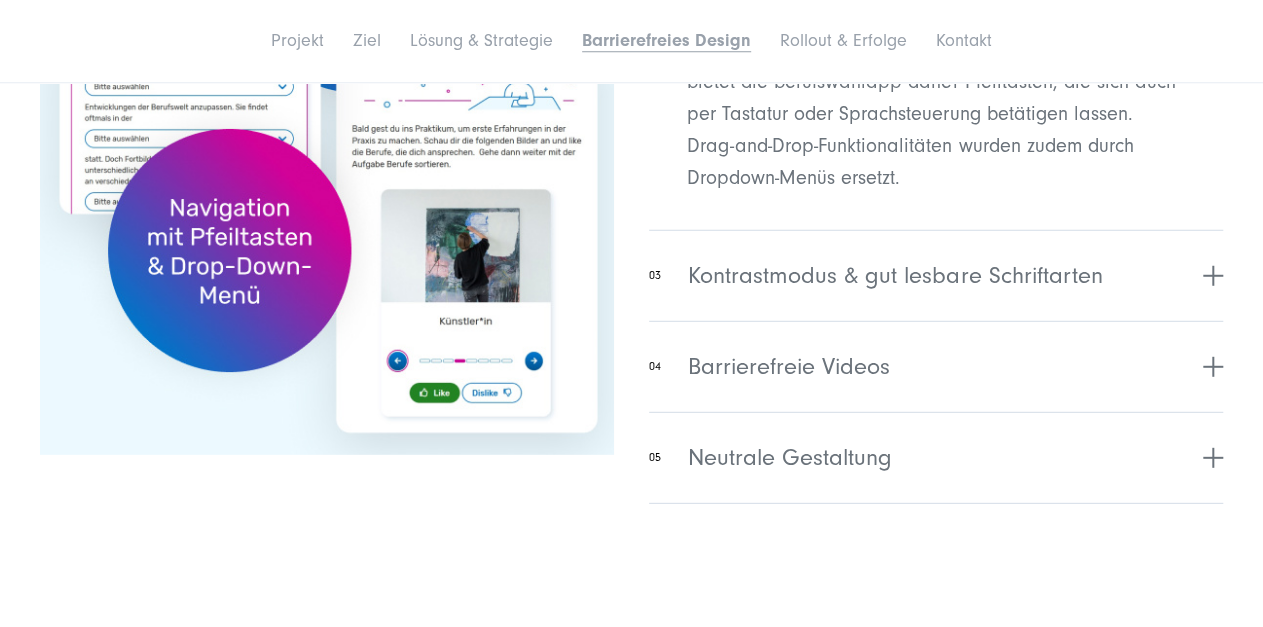 scroll, scrollTop: 6417, scrollLeft: 0, axis: vertical 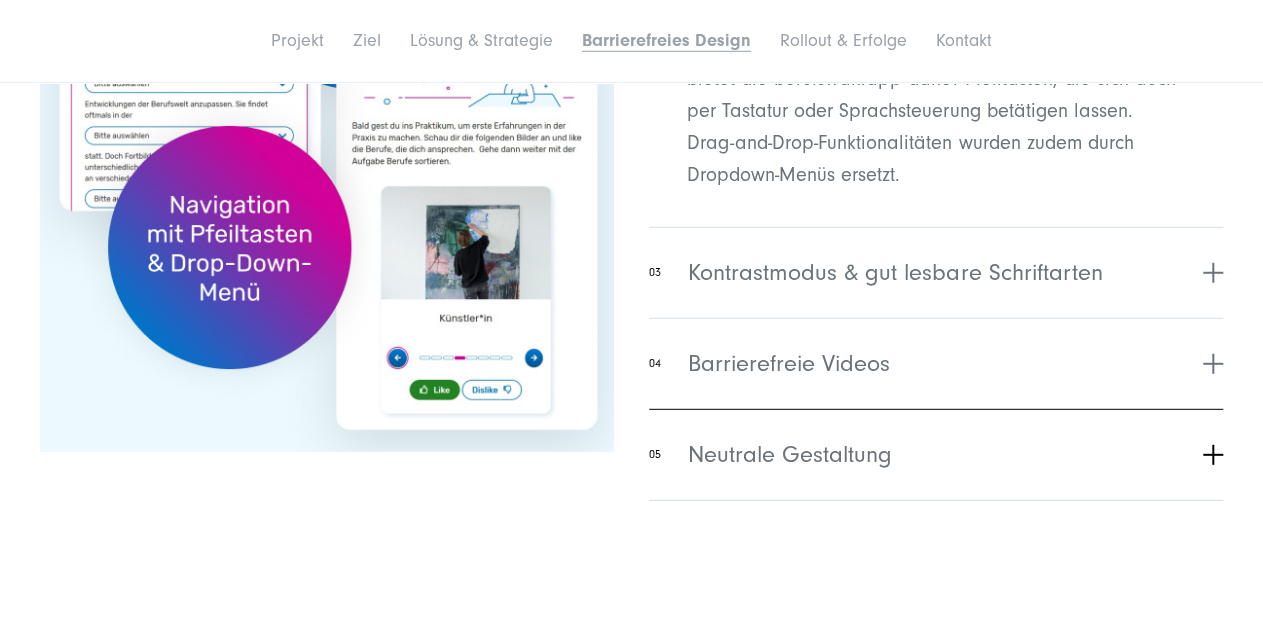 click on "05 Neutrale Gestaltung" at bounding box center (936, 454) 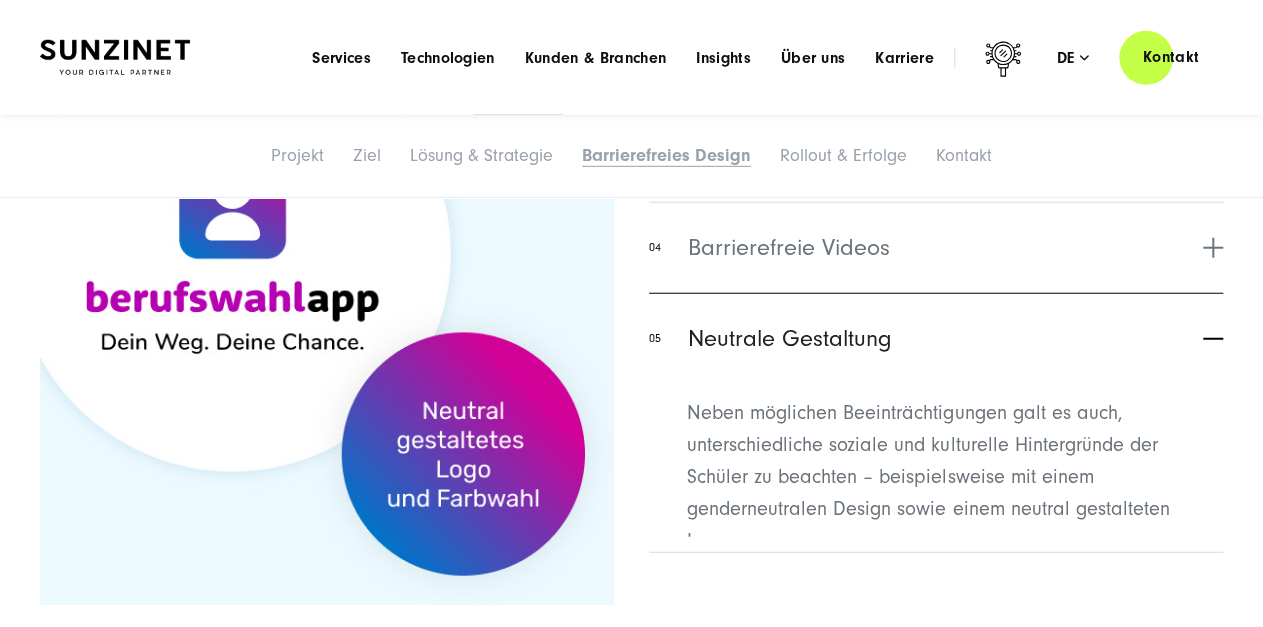 scroll, scrollTop: 6258, scrollLeft: 0, axis: vertical 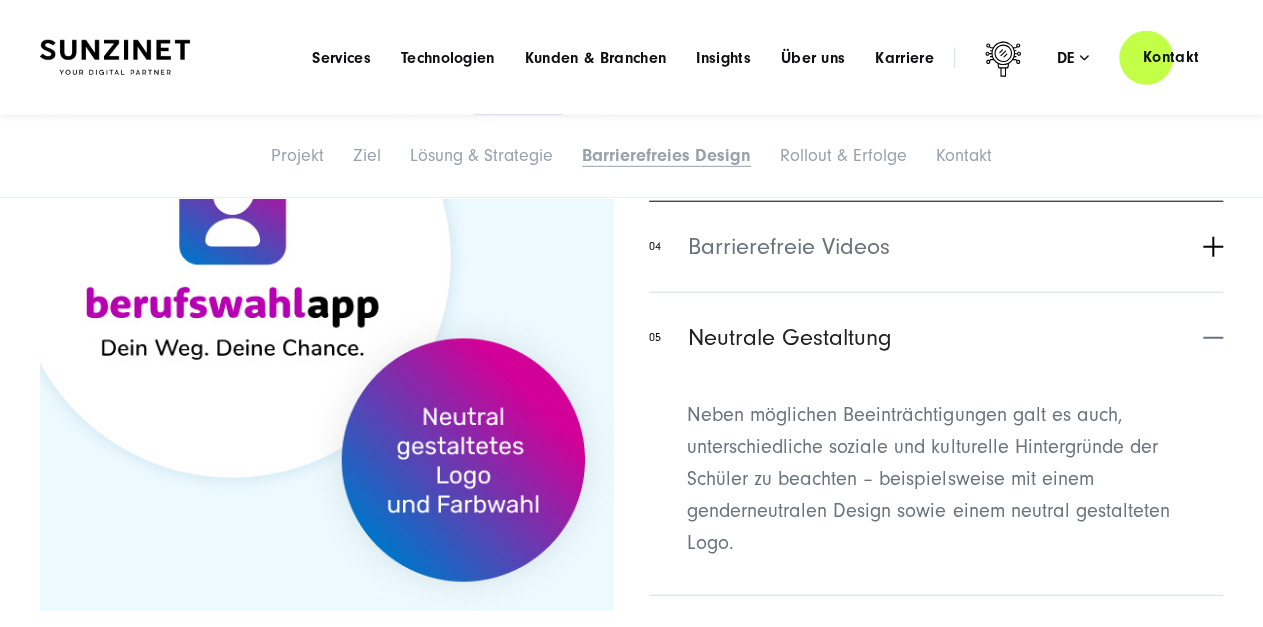 click on "Barrierefreie Videos" at bounding box center [789, 247] 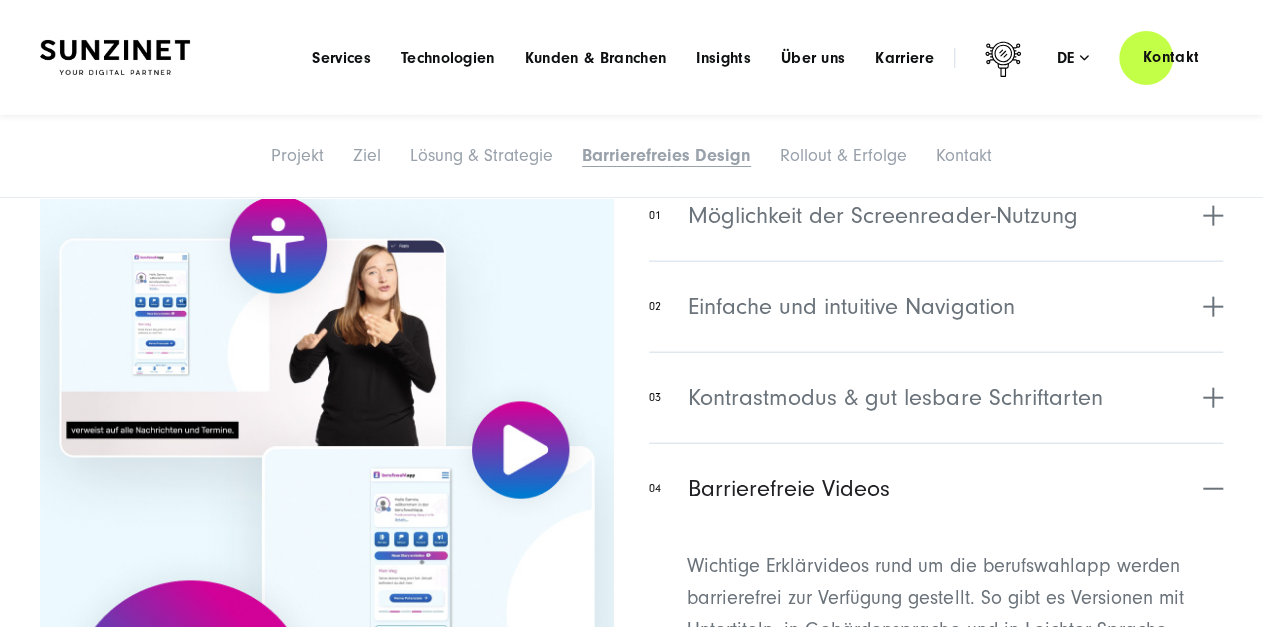 scroll, scrollTop: 5949, scrollLeft: 0, axis: vertical 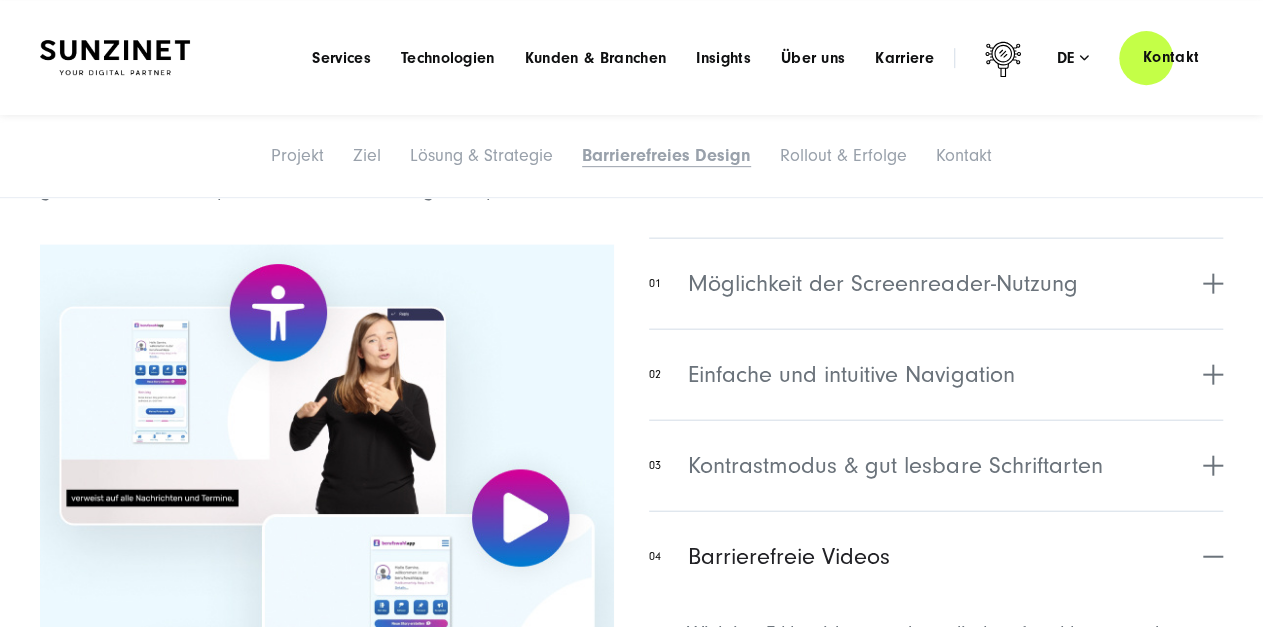 click at bounding box center [327, 582] 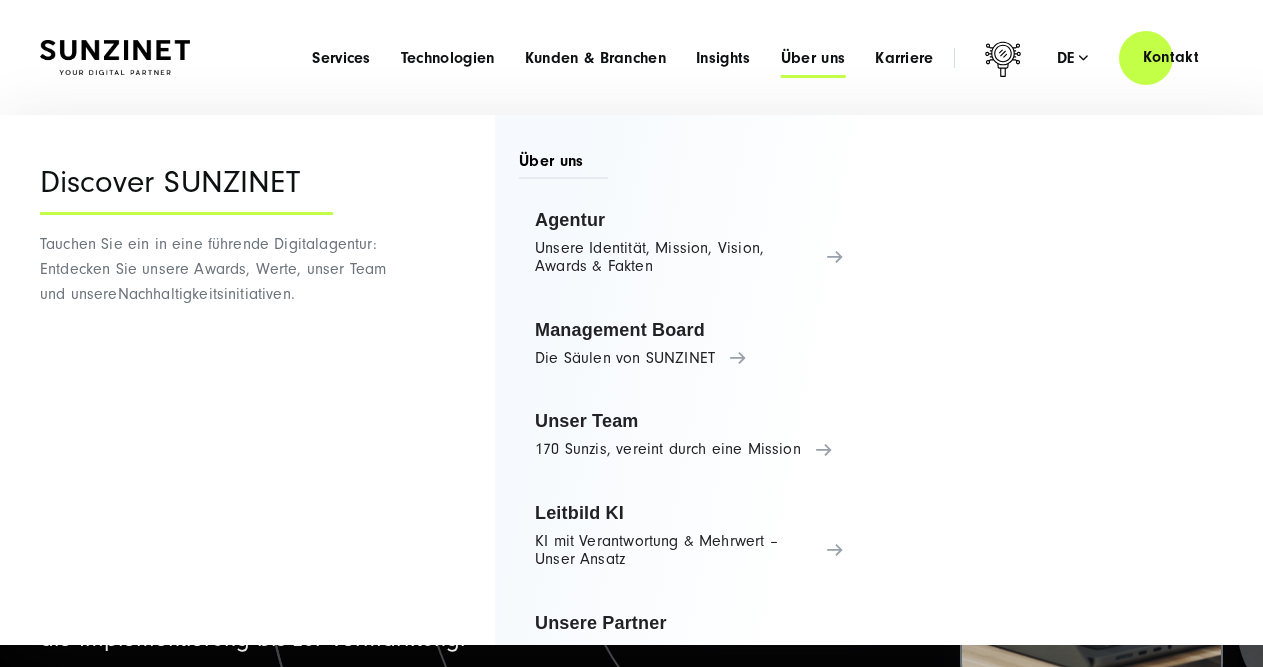 scroll, scrollTop: 0, scrollLeft: 0, axis: both 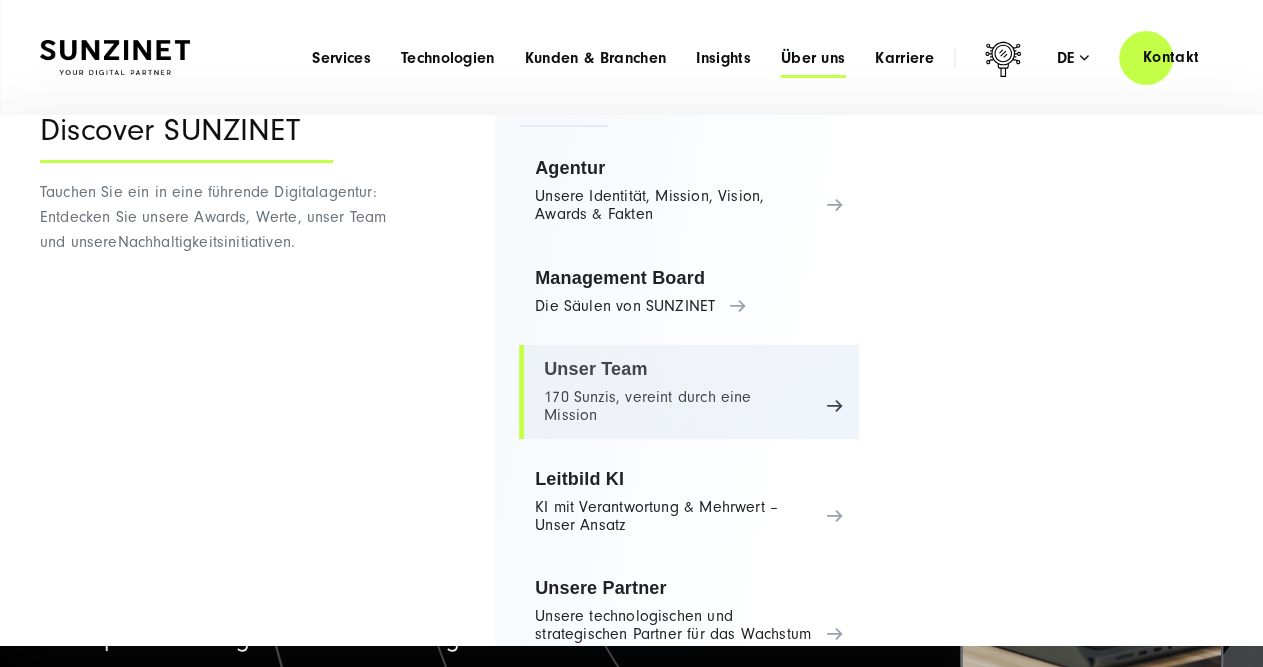 click on "Unser Team
170 Sunzis, vereint durch eine Mission" at bounding box center (689, 392) 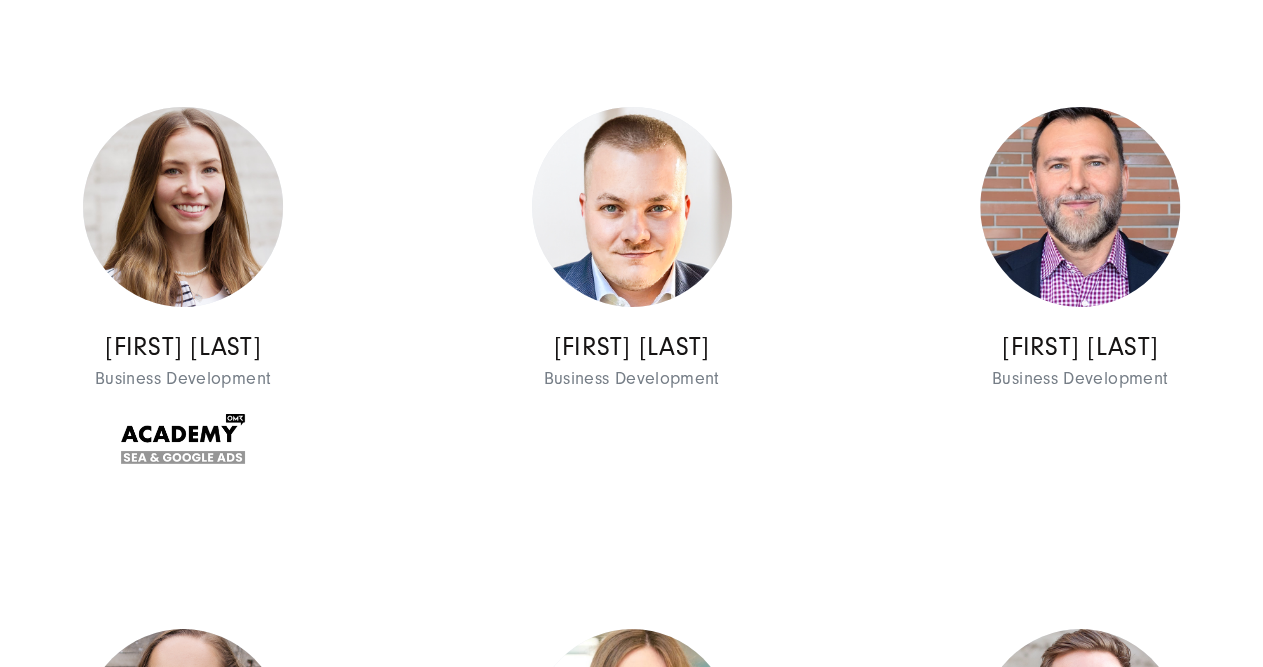 scroll, scrollTop: 3374, scrollLeft: 0, axis: vertical 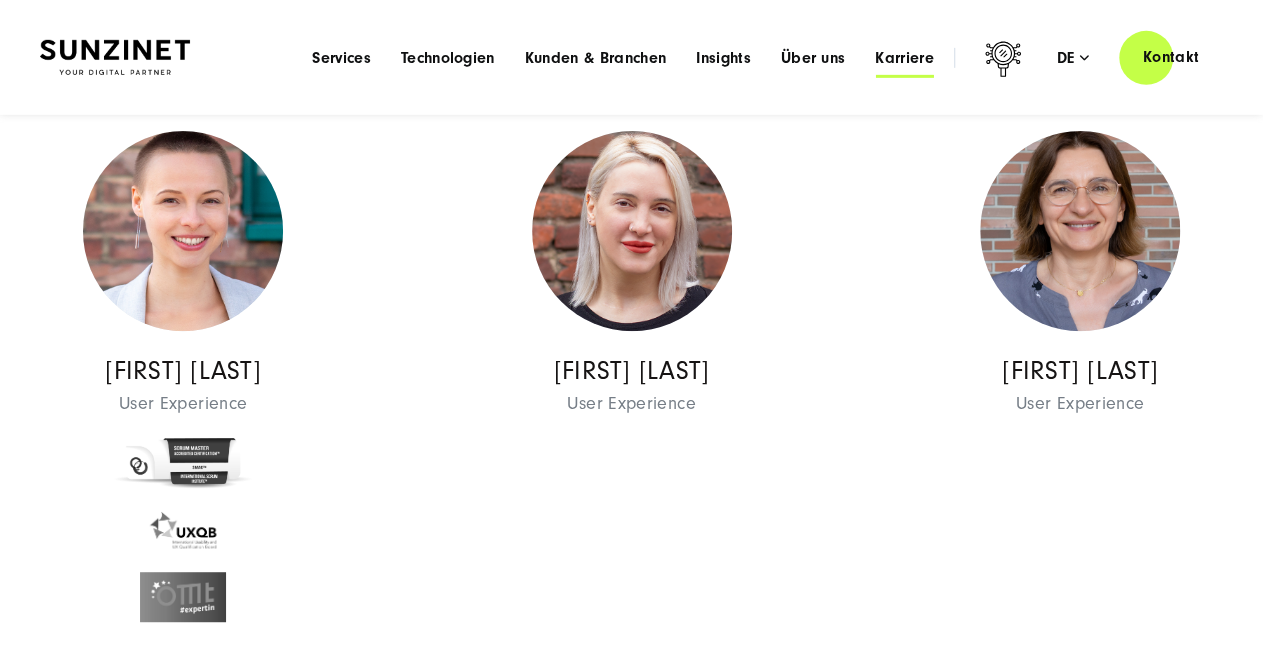 click on "Karriere" at bounding box center [904, 58] 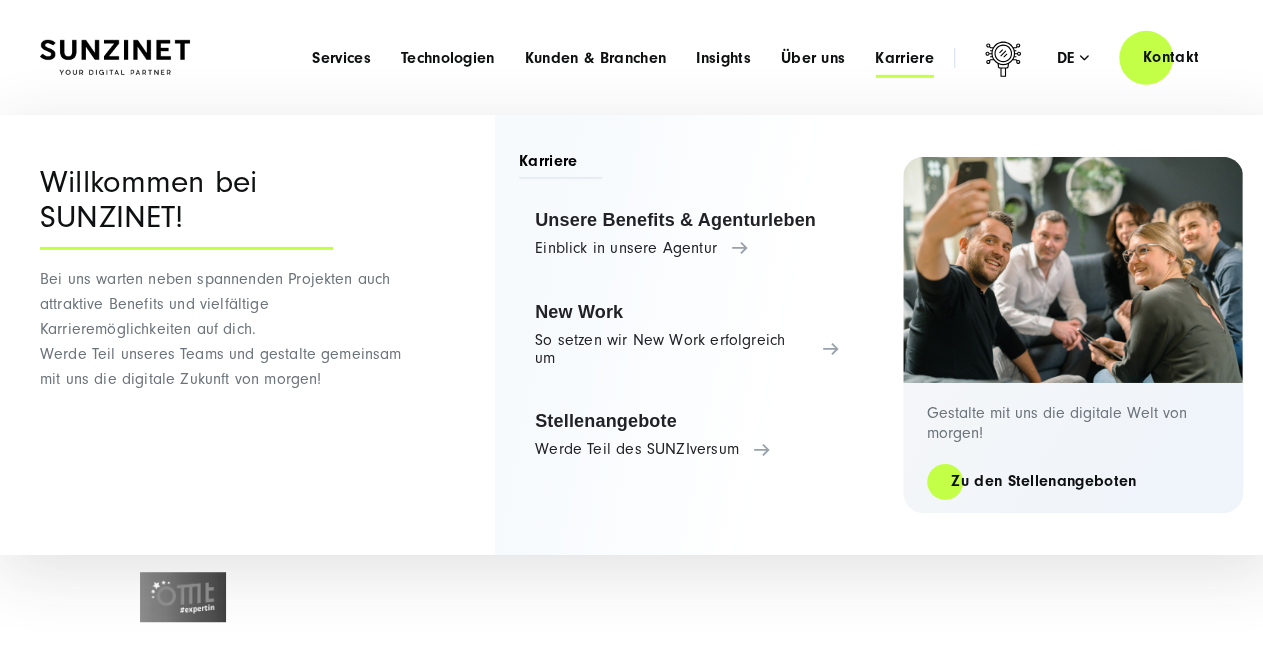 click on "Karriere" at bounding box center [904, 58] 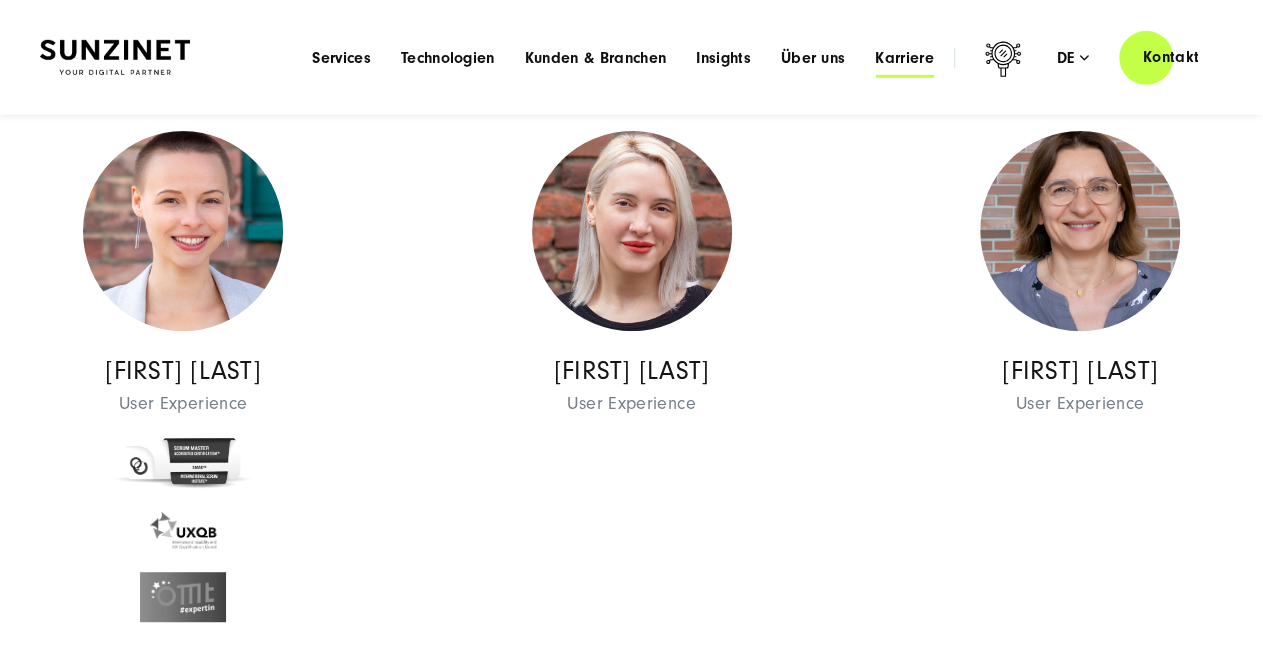 click on "Karriere" at bounding box center [904, 58] 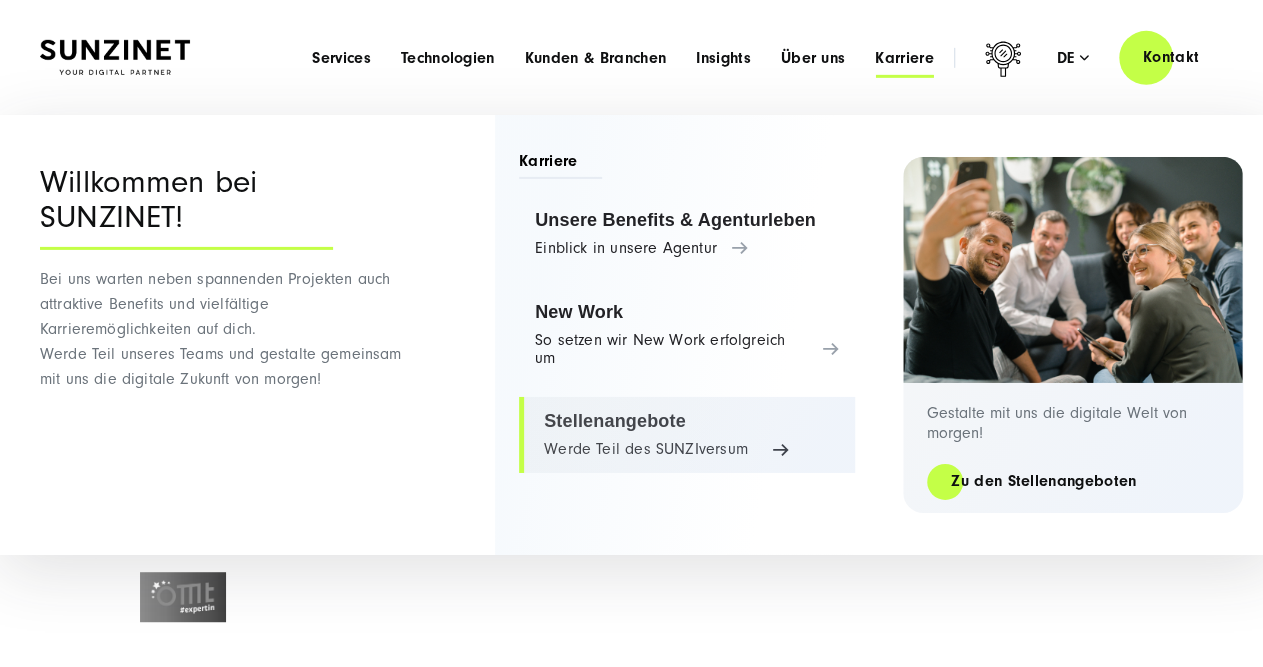 click on "Stellenangebote
Werde Teil des SUNZIversum" at bounding box center (687, 435) 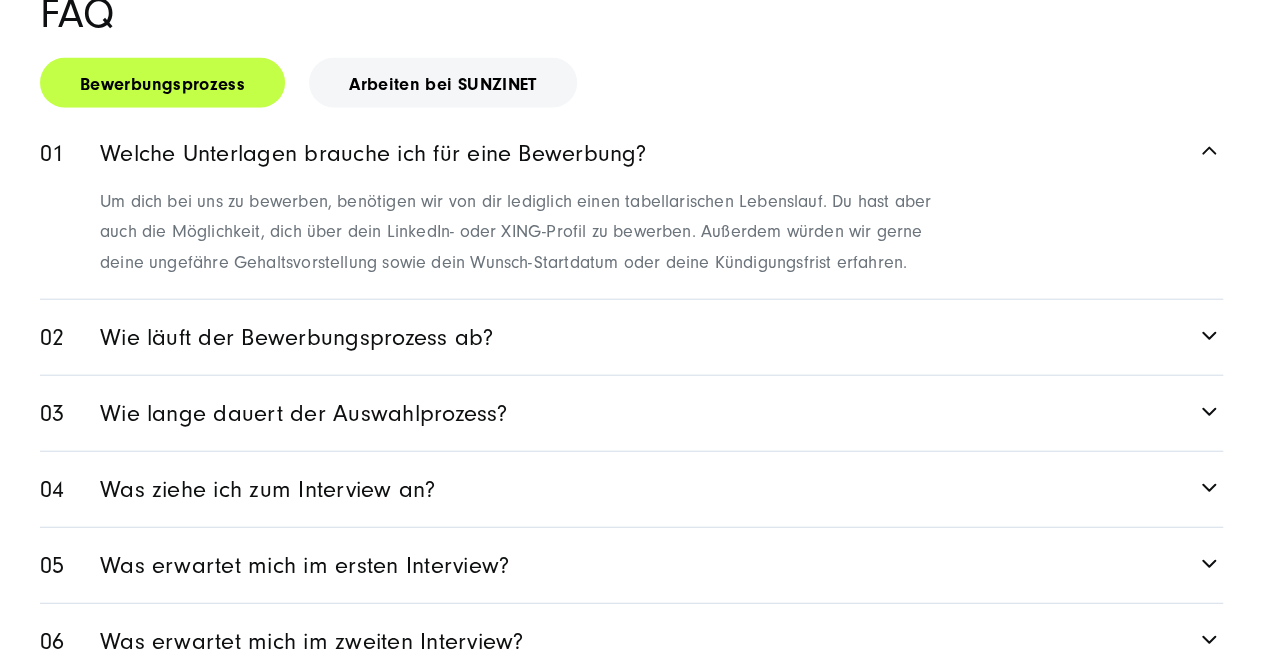 scroll, scrollTop: 2514, scrollLeft: 0, axis: vertical 